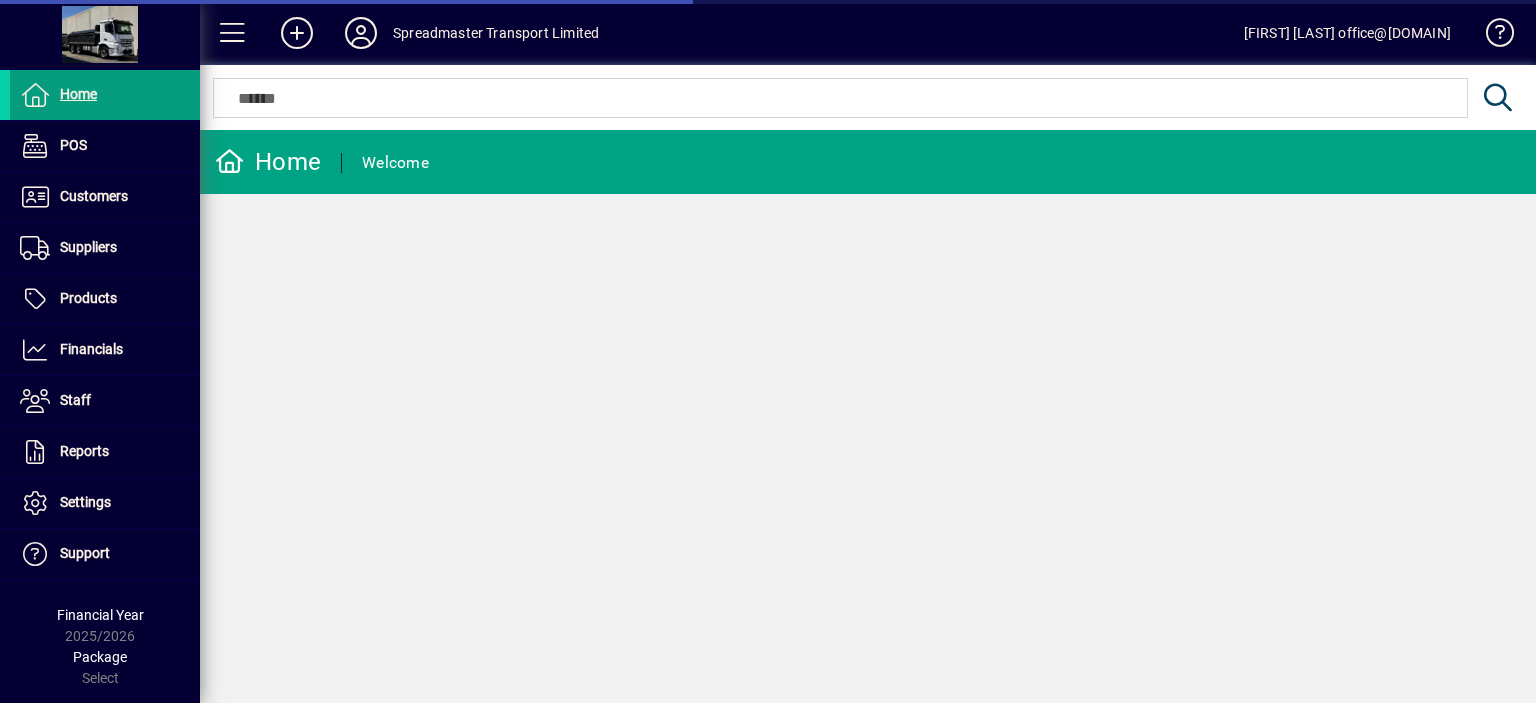 scroll, scrollTop: 0, scrollLeft: 0, axis: both 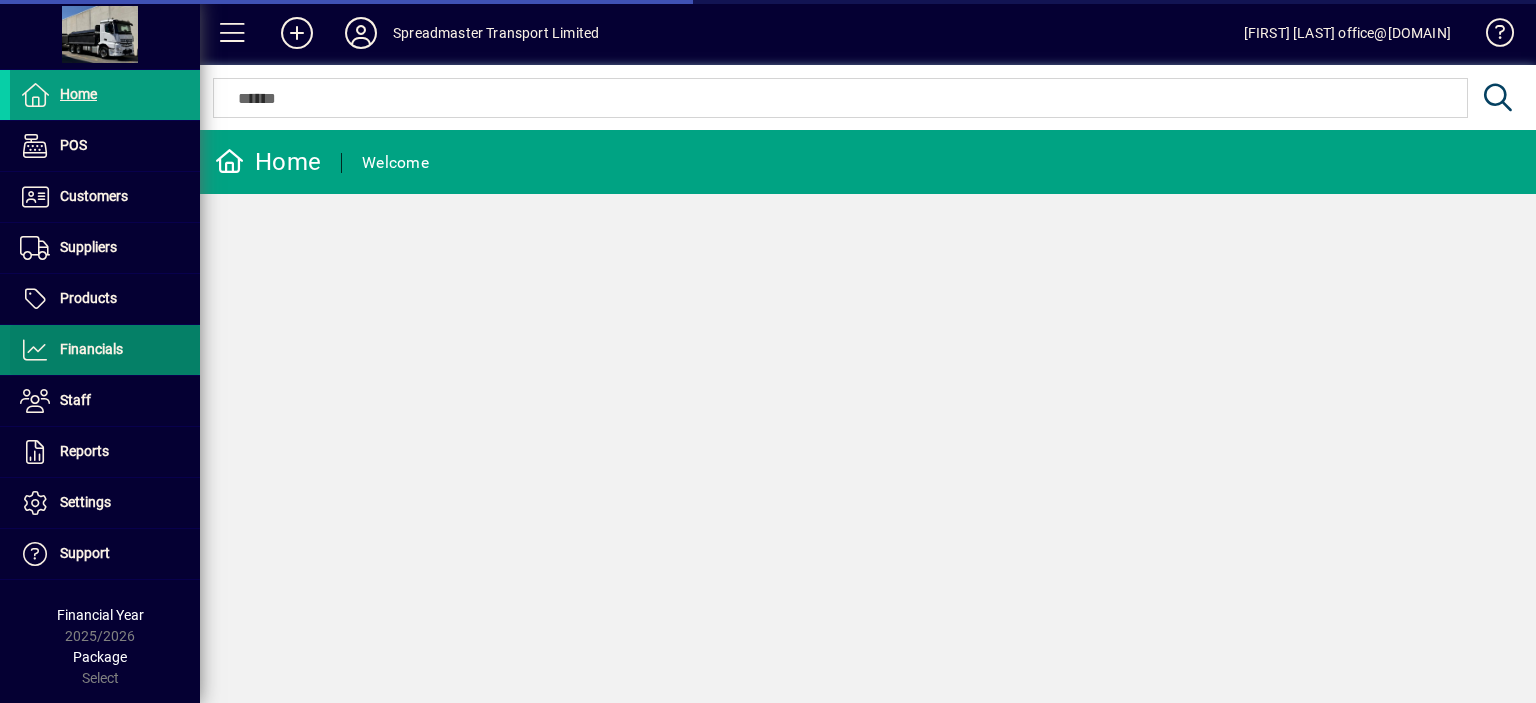 click on "Financials" at bounding box center [91, 349] 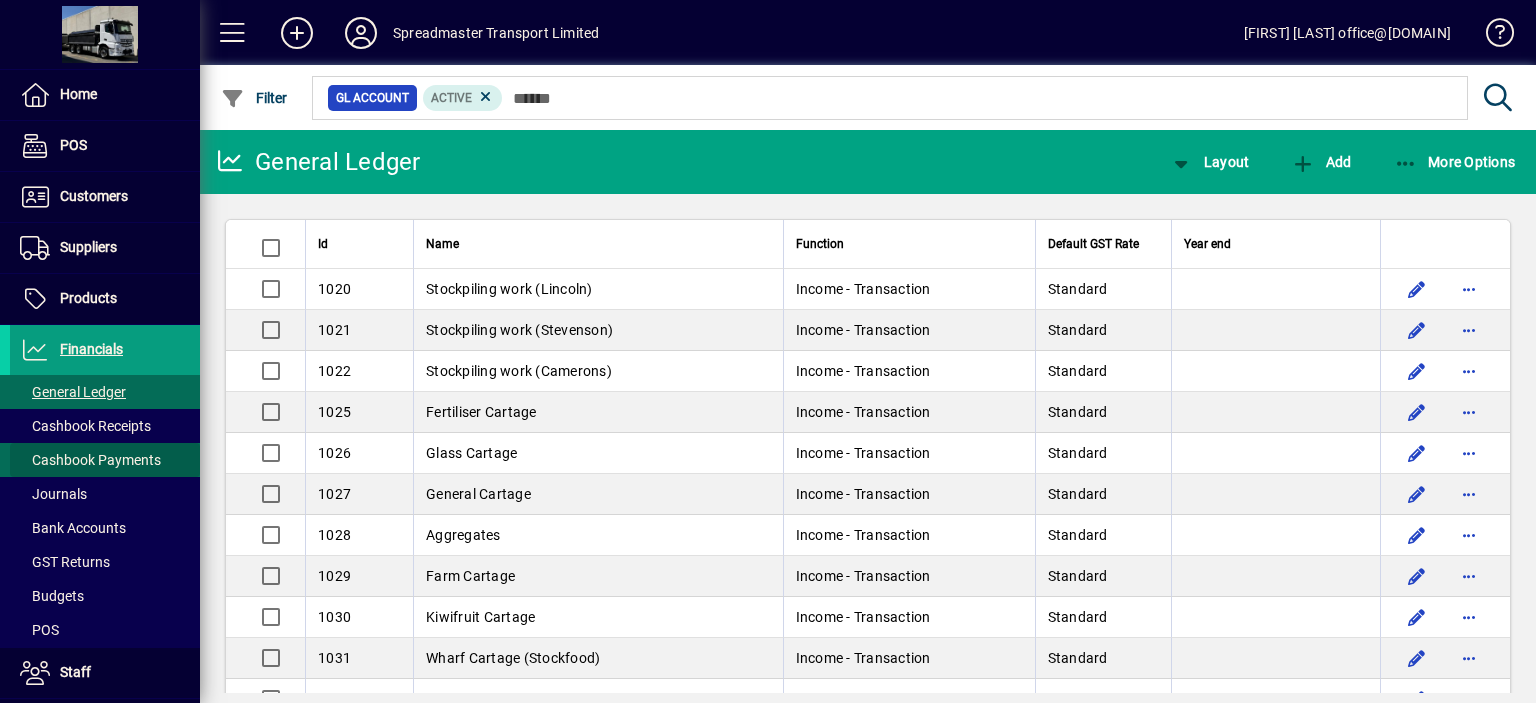 click on "Cashbook Payments" at bounding box center (90, 460) 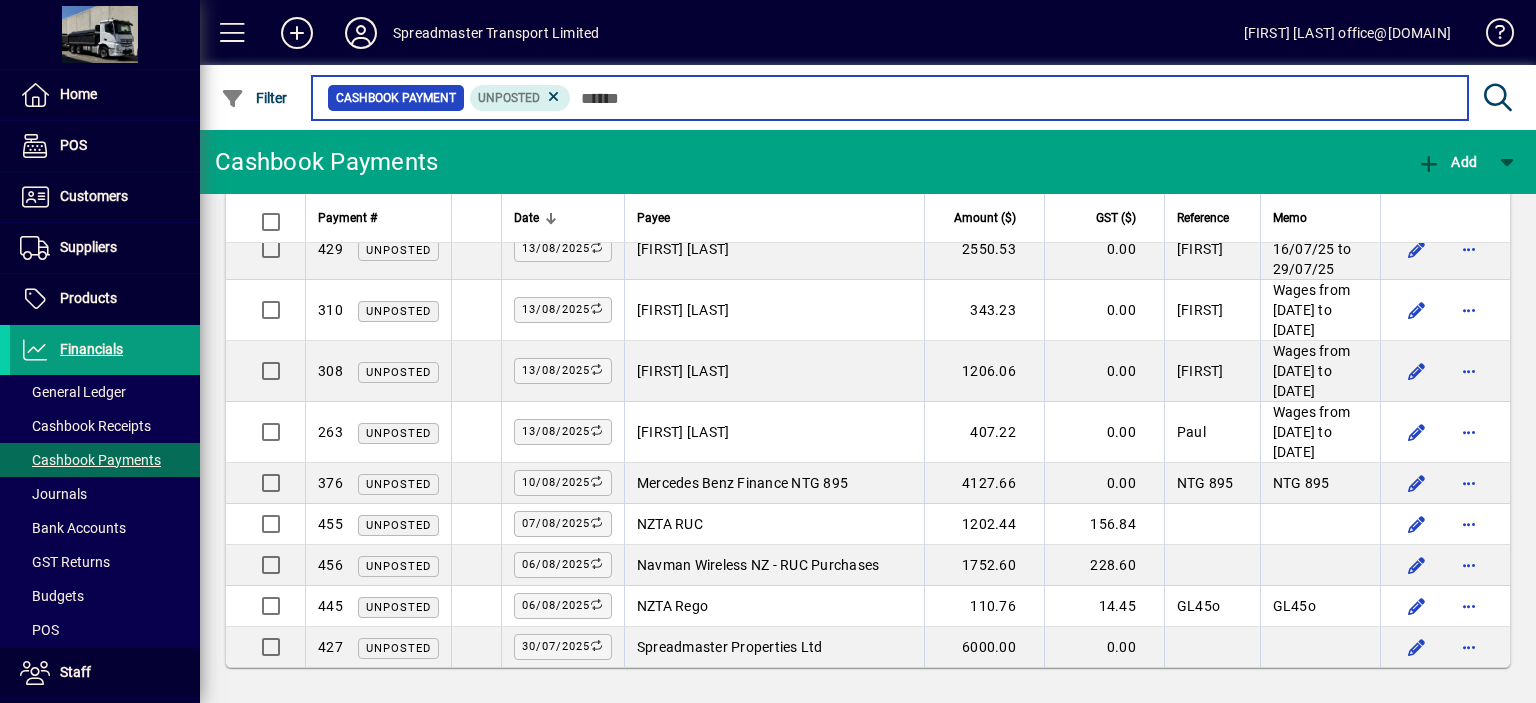 scroll, scrollTop: 2112, scrollLeft: 0, axis: vertical 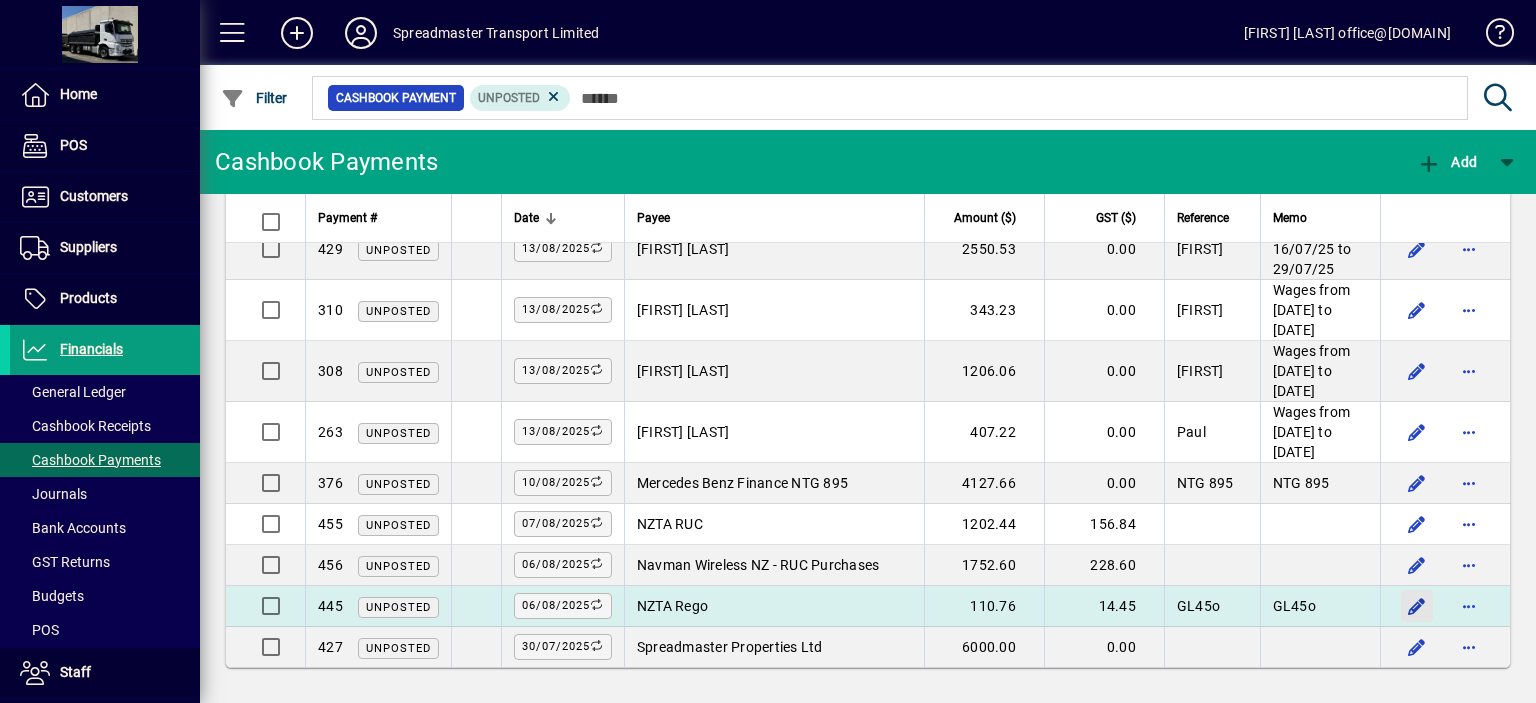 click at bounding box center [1417, 606] 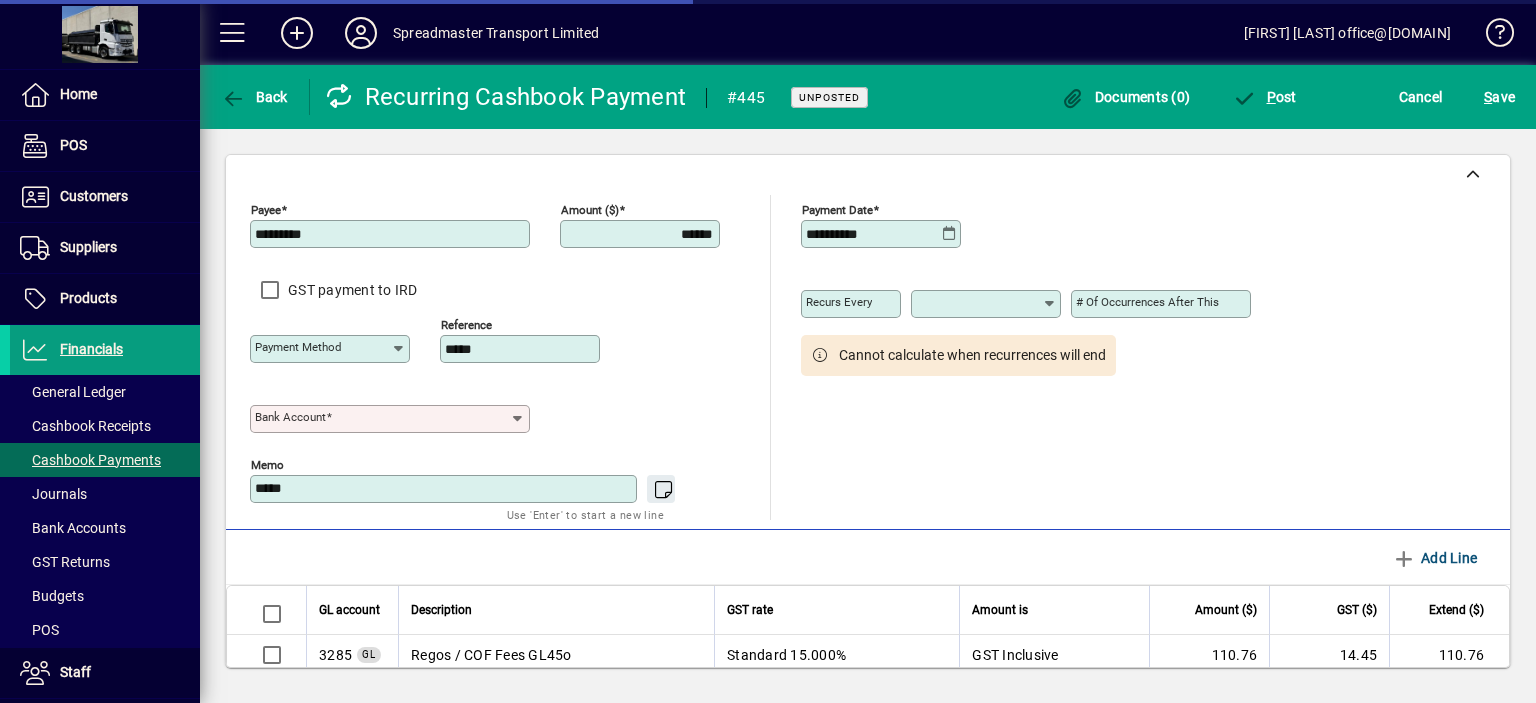type on "**********" 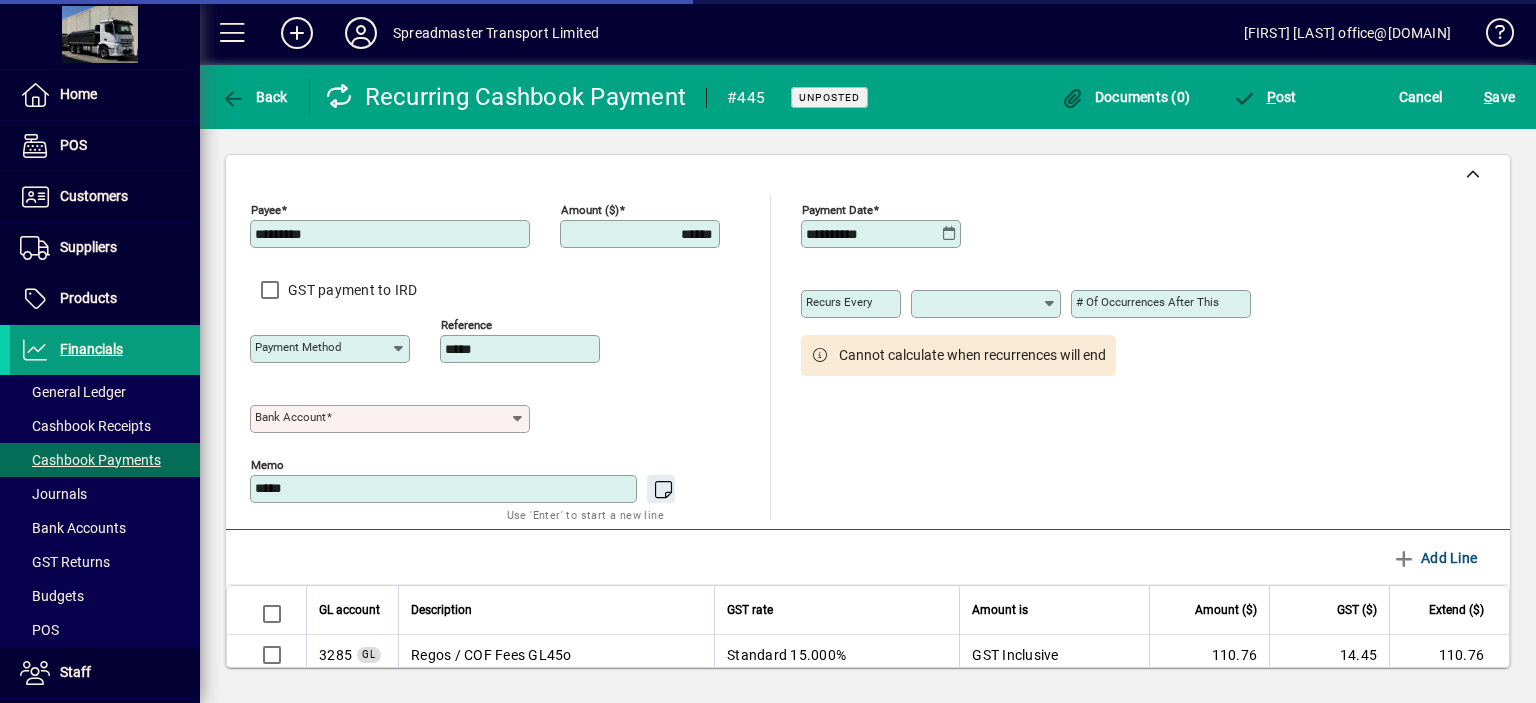 type on "**********" 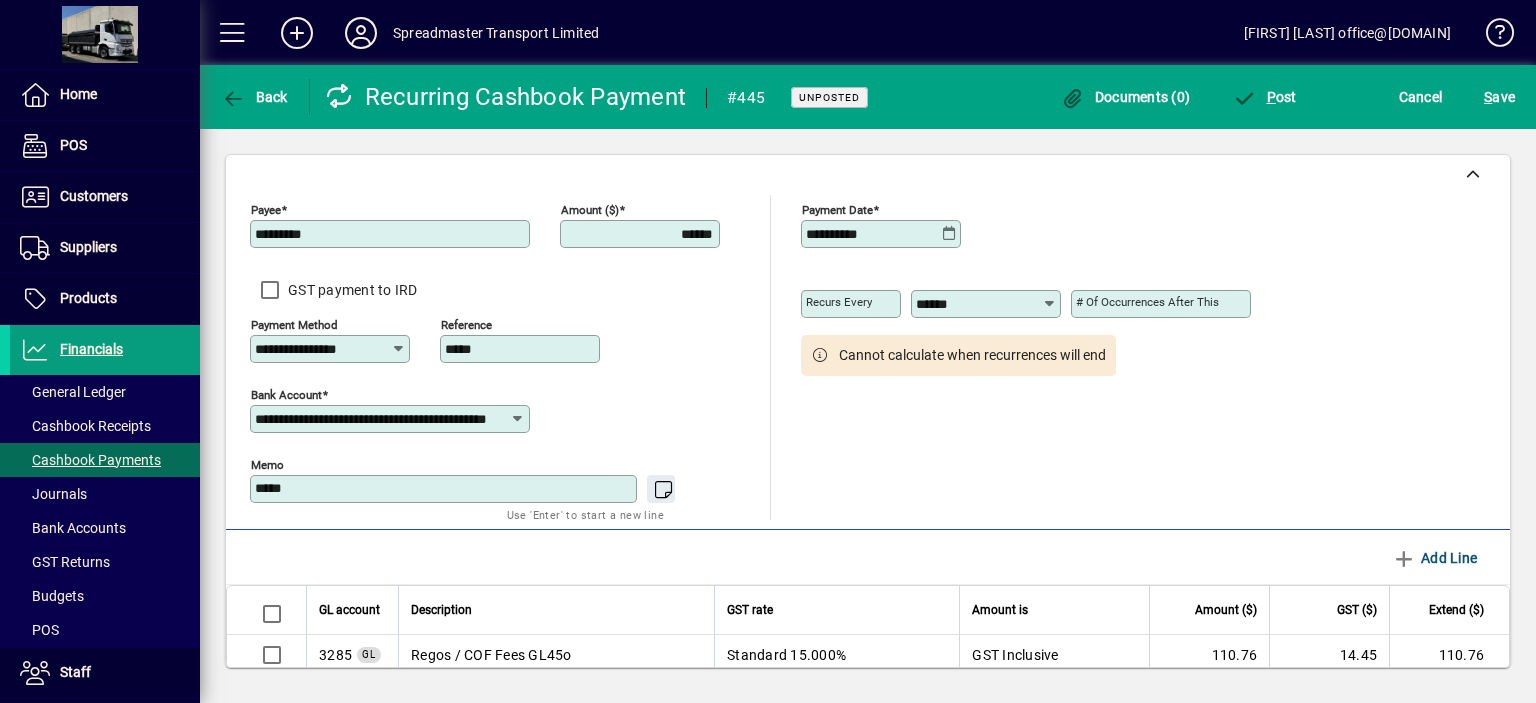 click on "******" at bounding box center [642, 234] 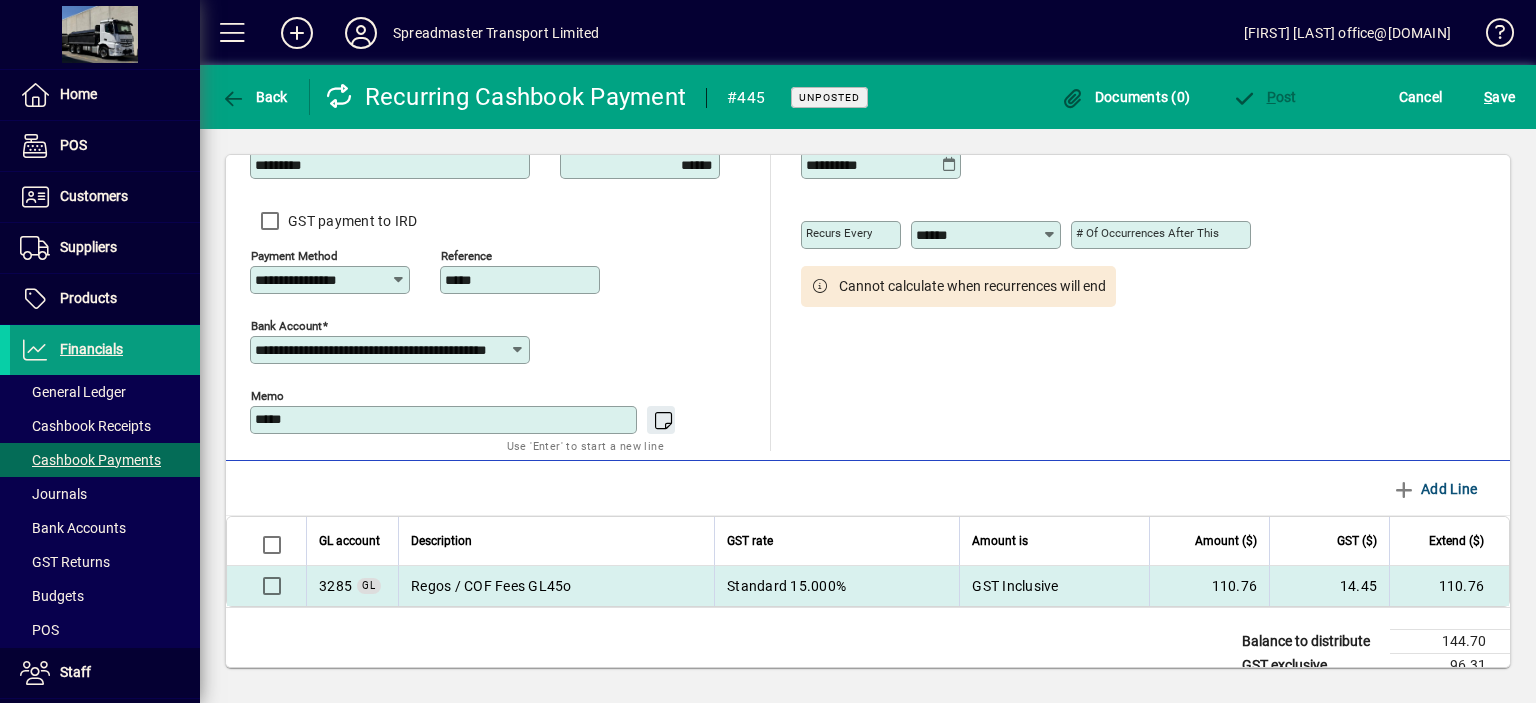scroll, scrollTop: 143, scrollLeft: 0, axis: vertical 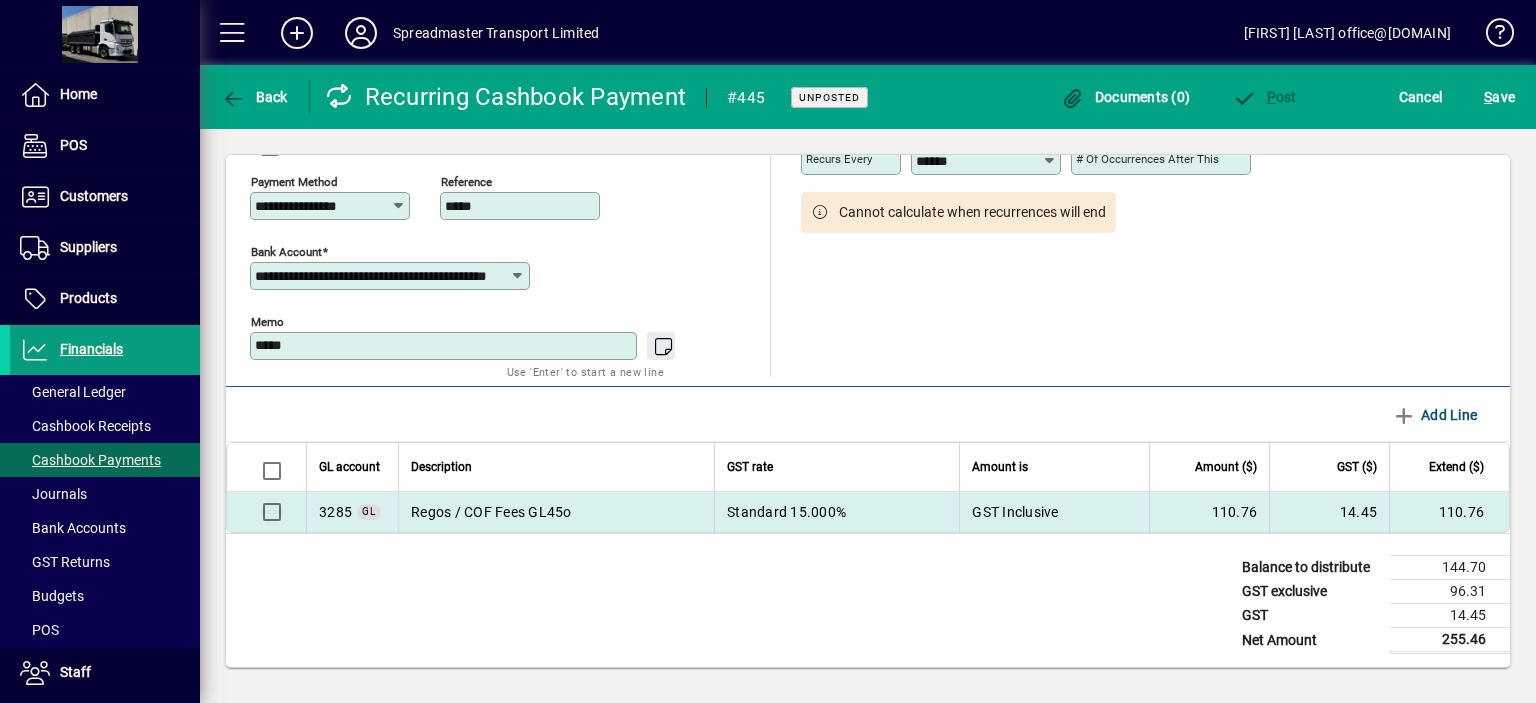 type on "******" 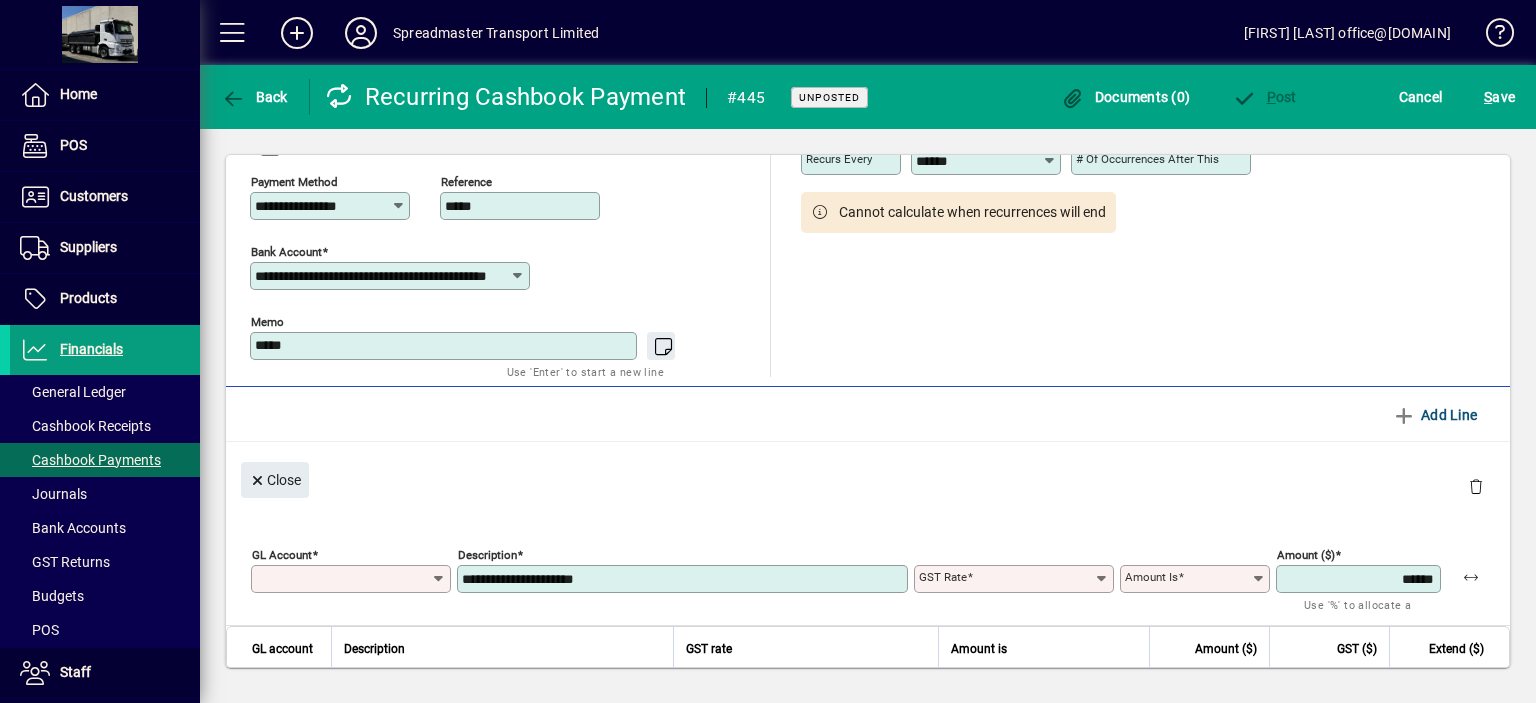 type on "****" 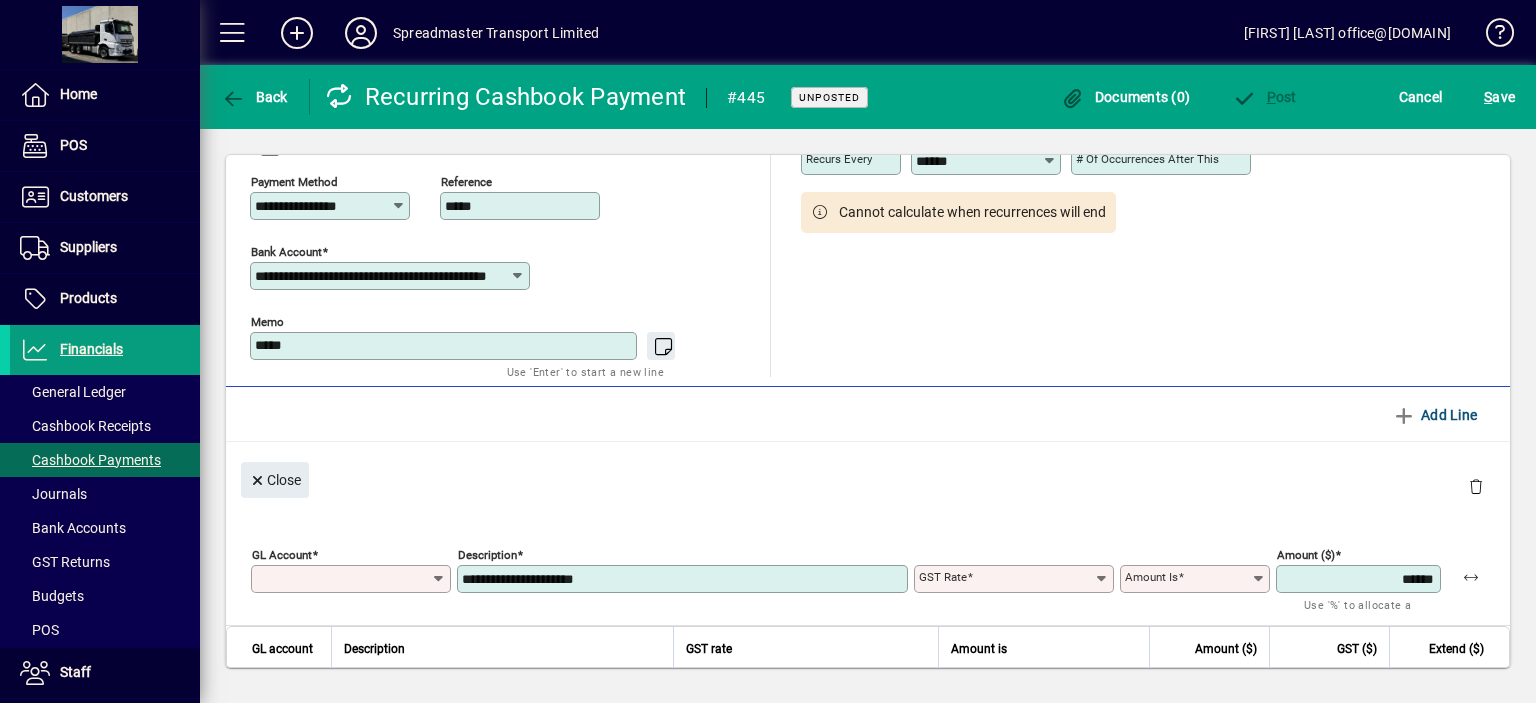 type on "********" 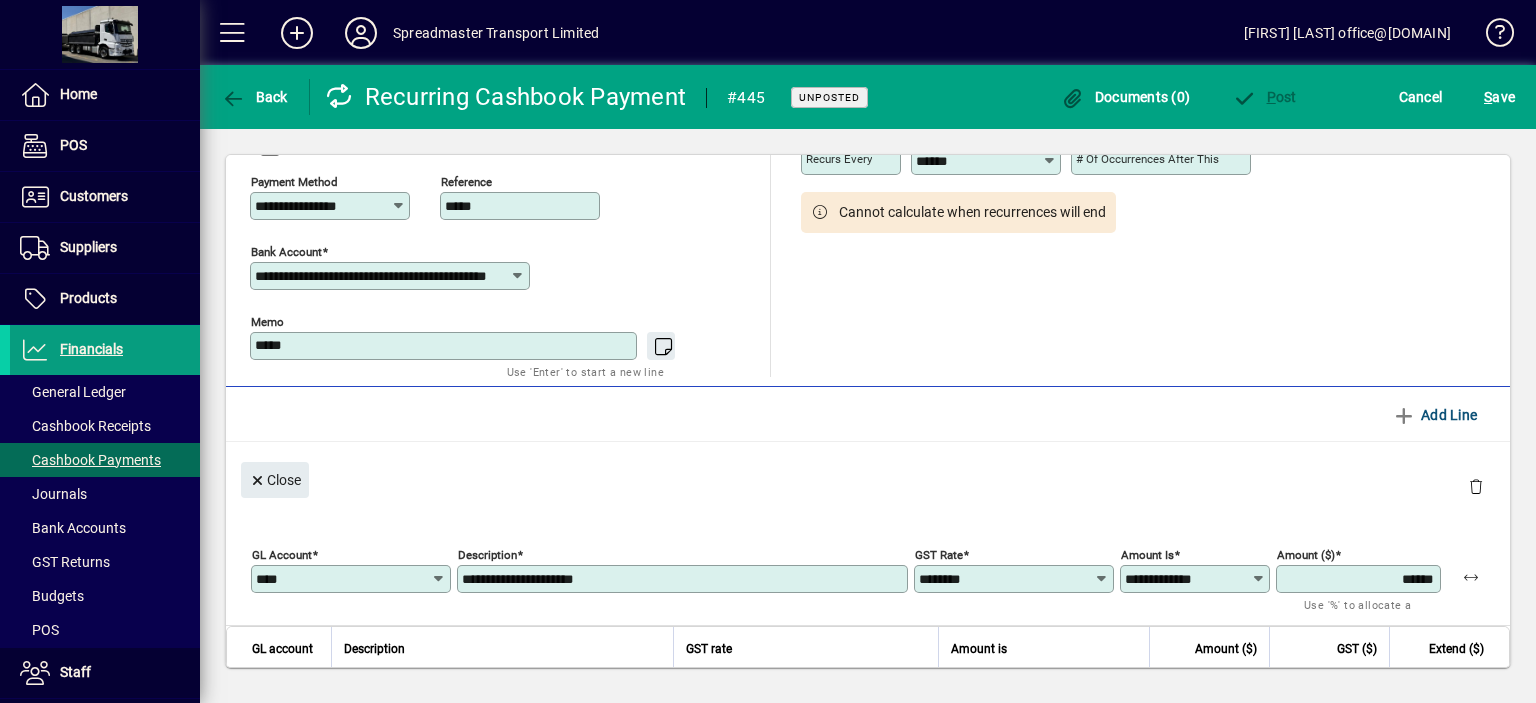 click on "**********" at bounding box center (684, 579) 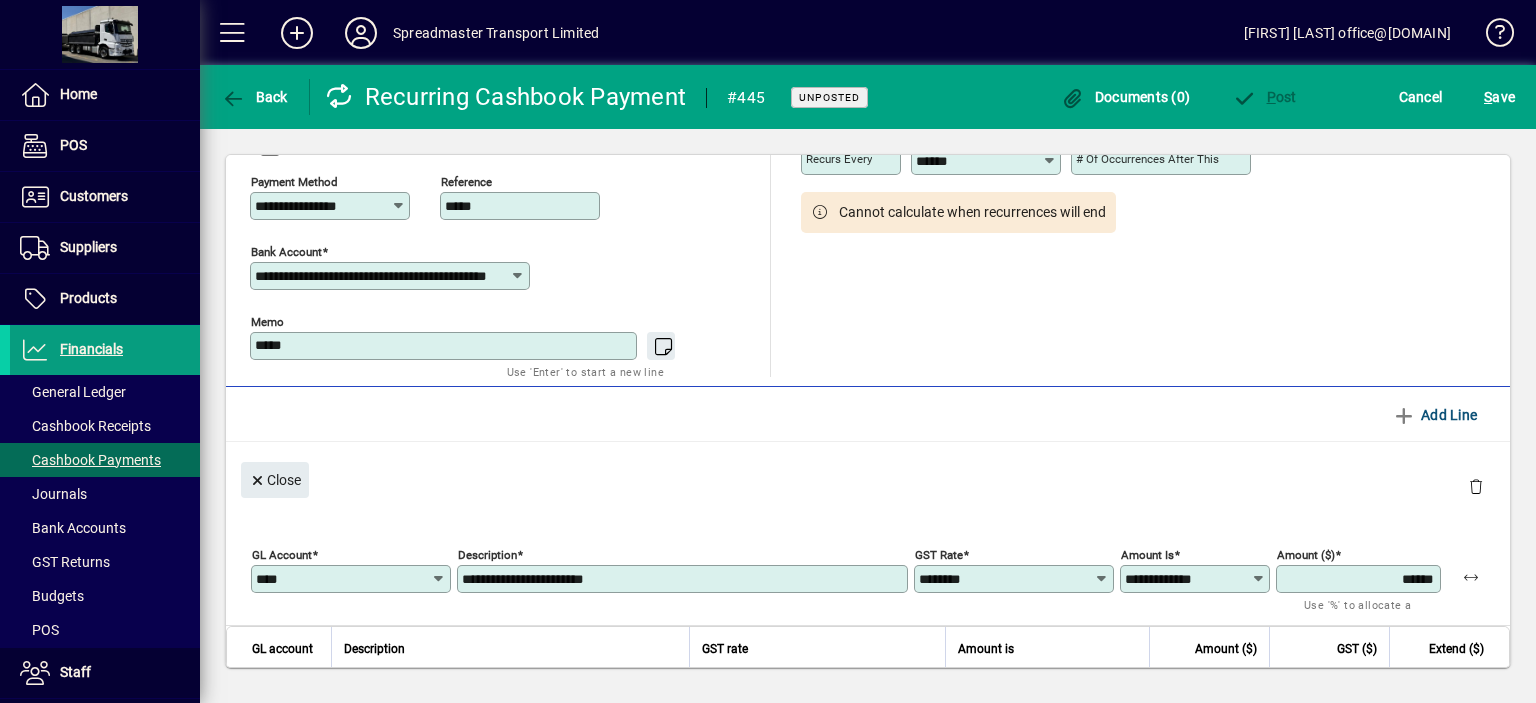 type on "**********" 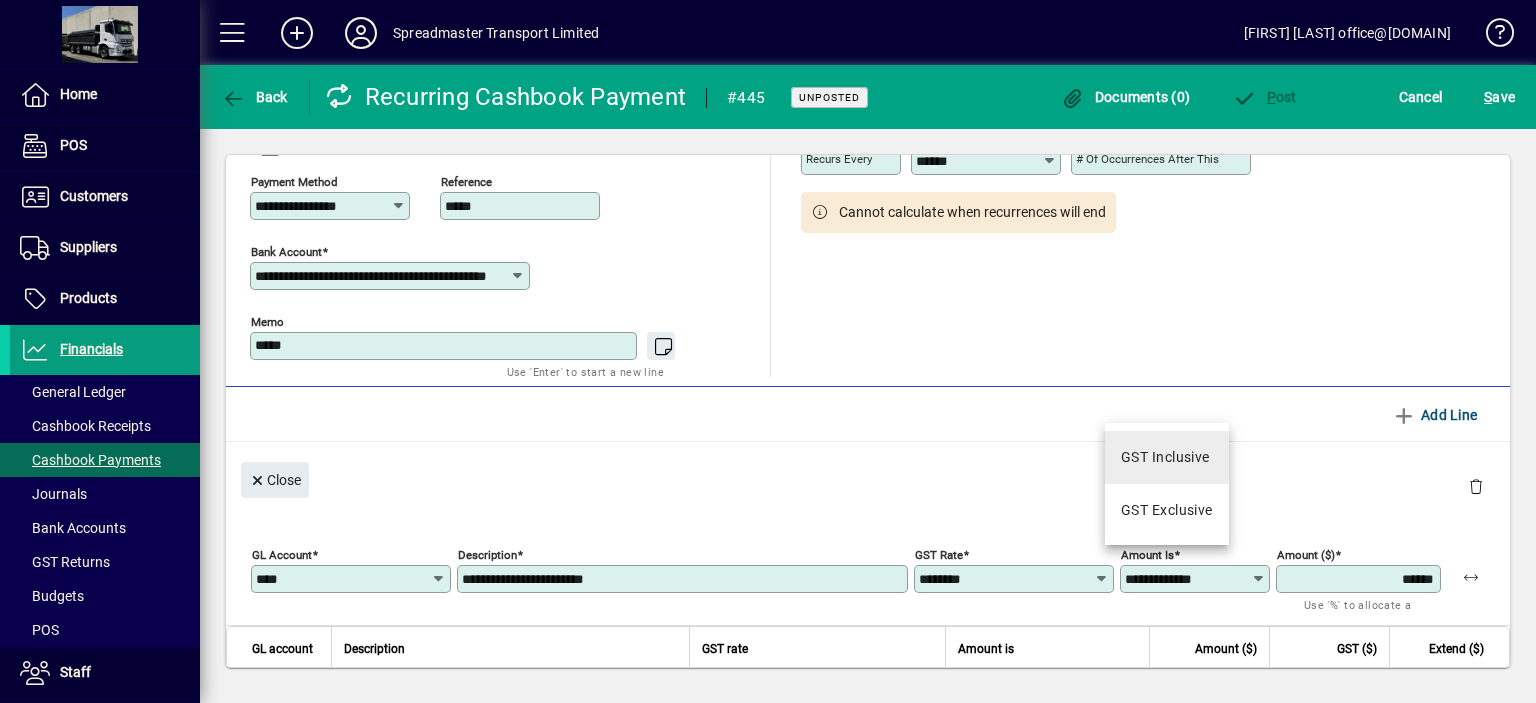click on "GST Inclusive" at bounding box center [1165, 457] 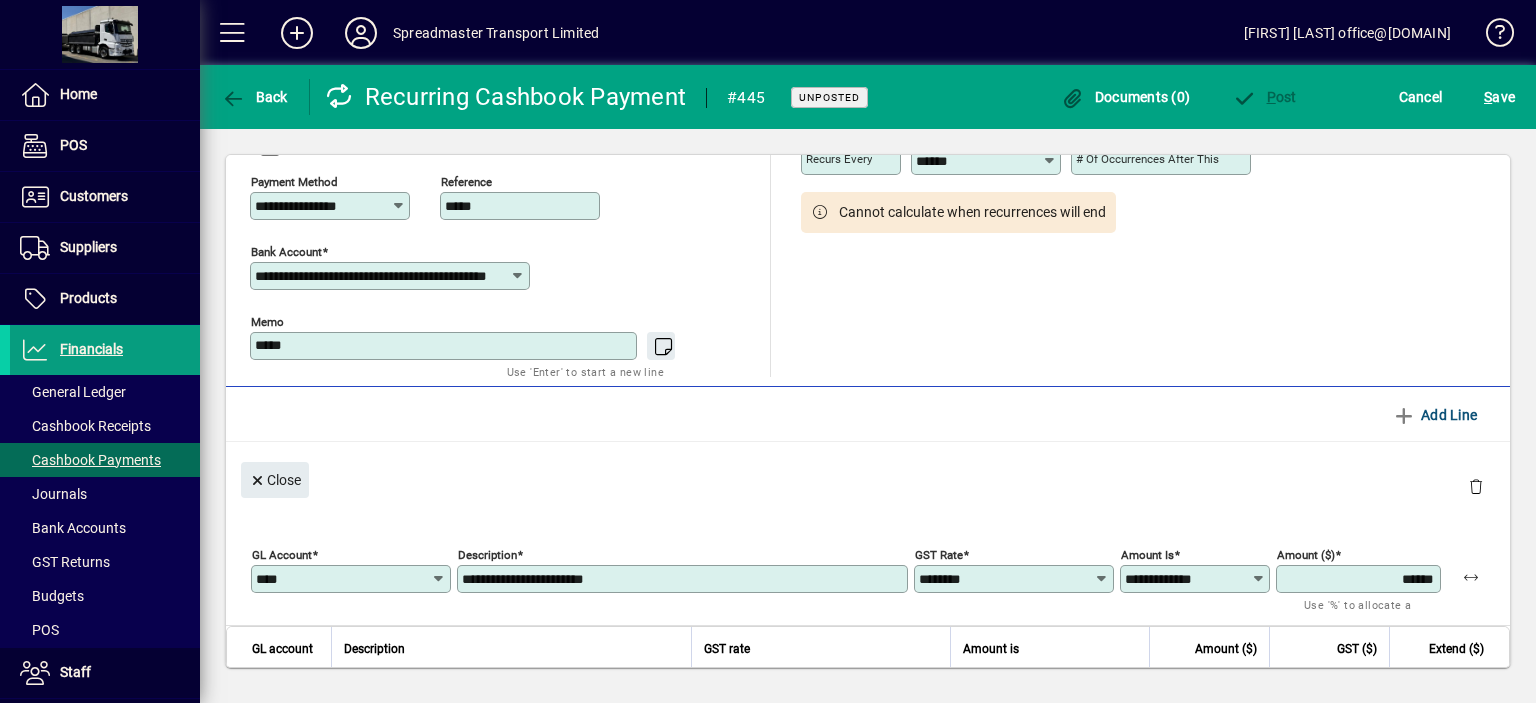click on "******" at bounding box center [1360, 579] 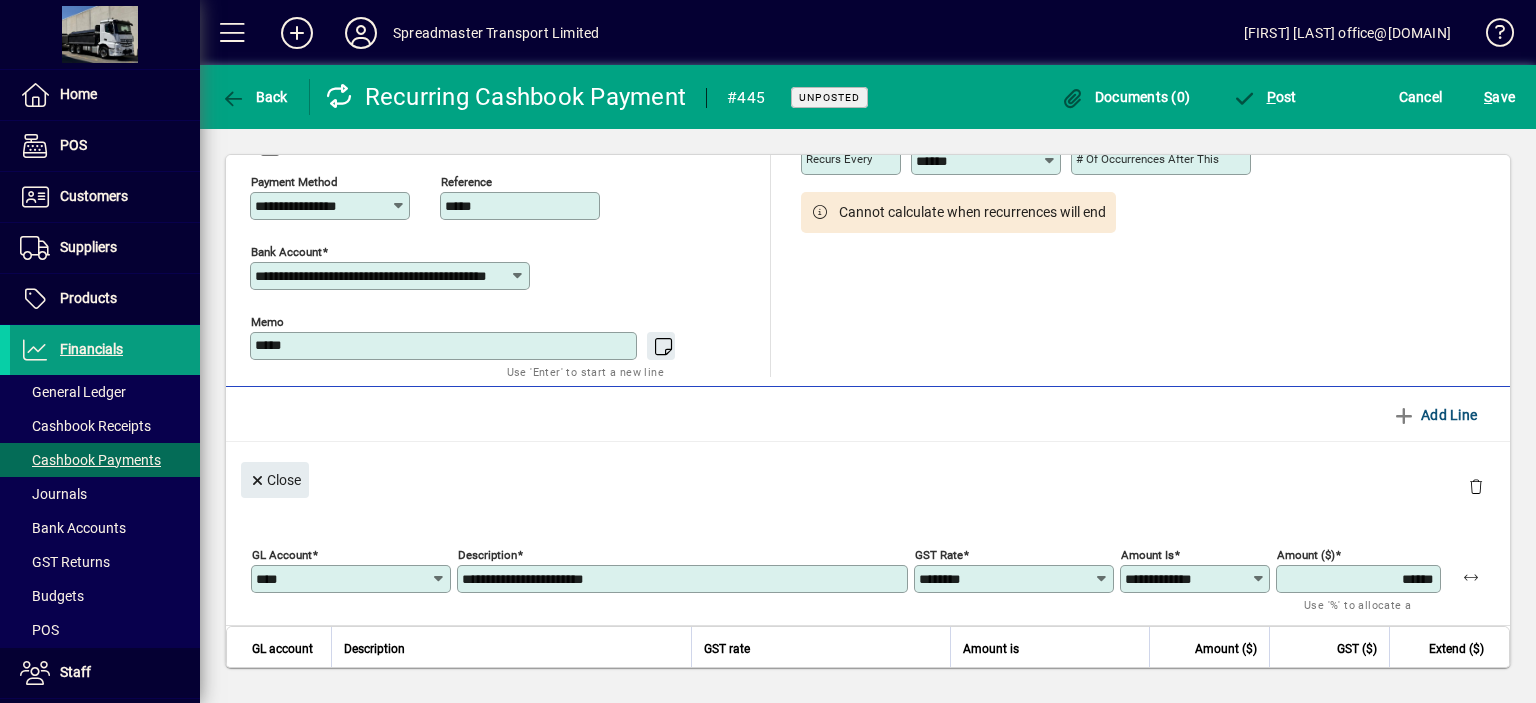 type on "******" 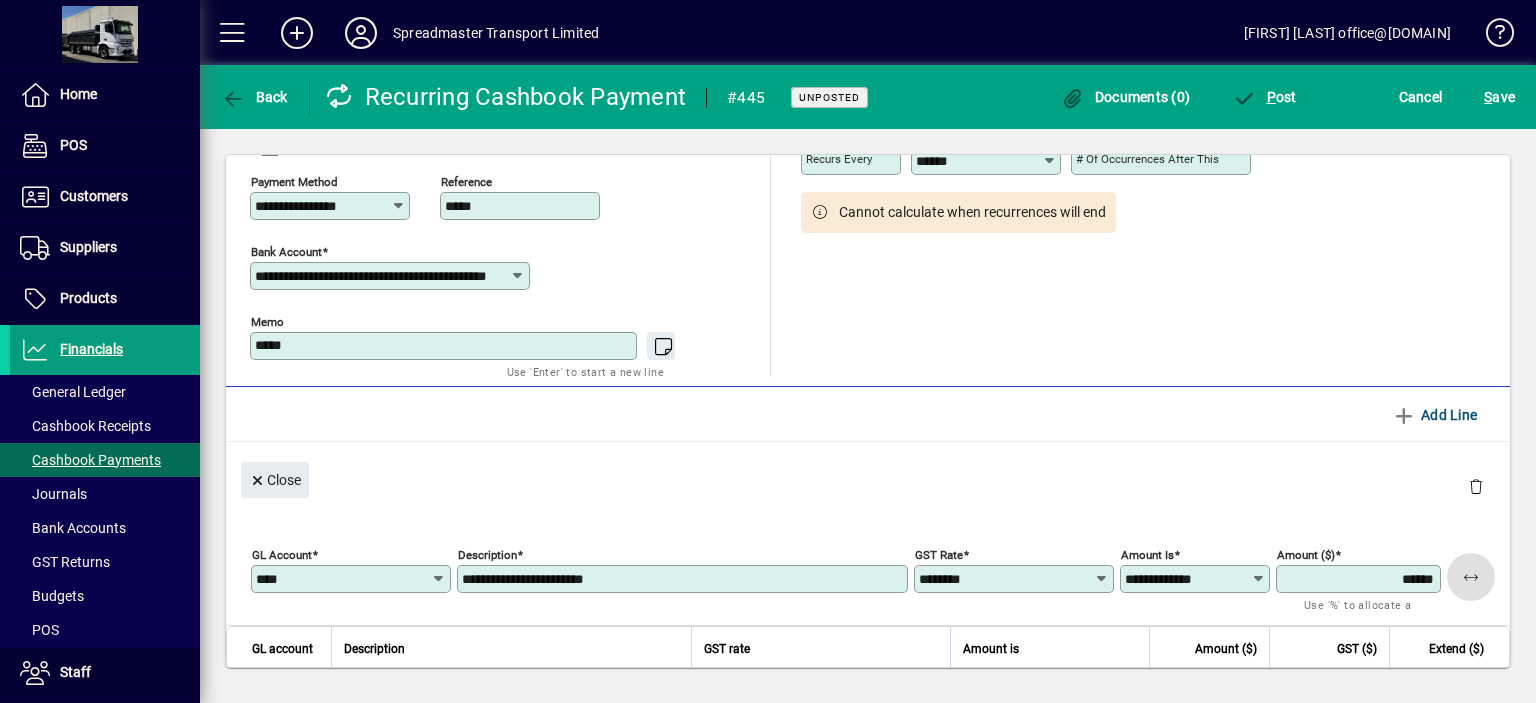 type 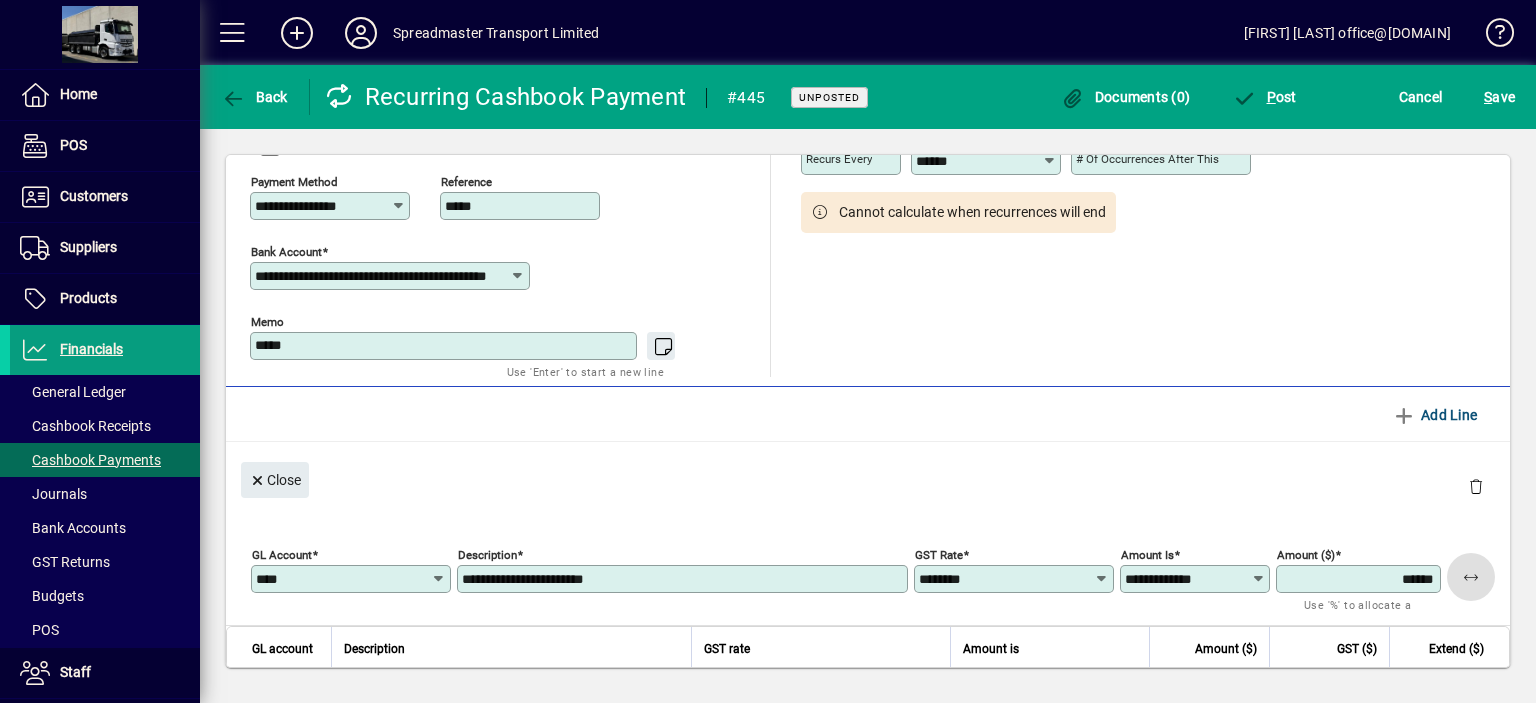 click on "*****" at bounding box center [445, 346] 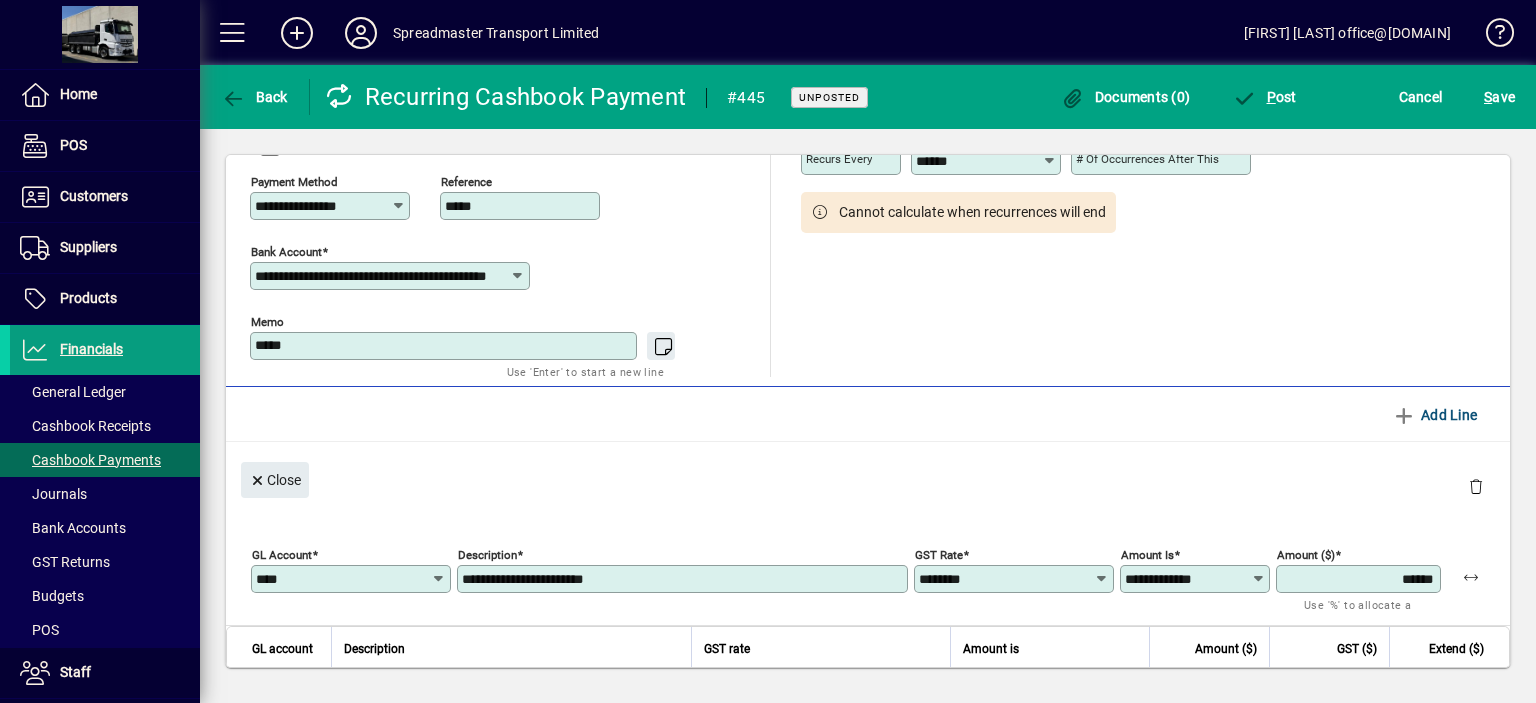 click on "*****" at bounding box center (445, 346) 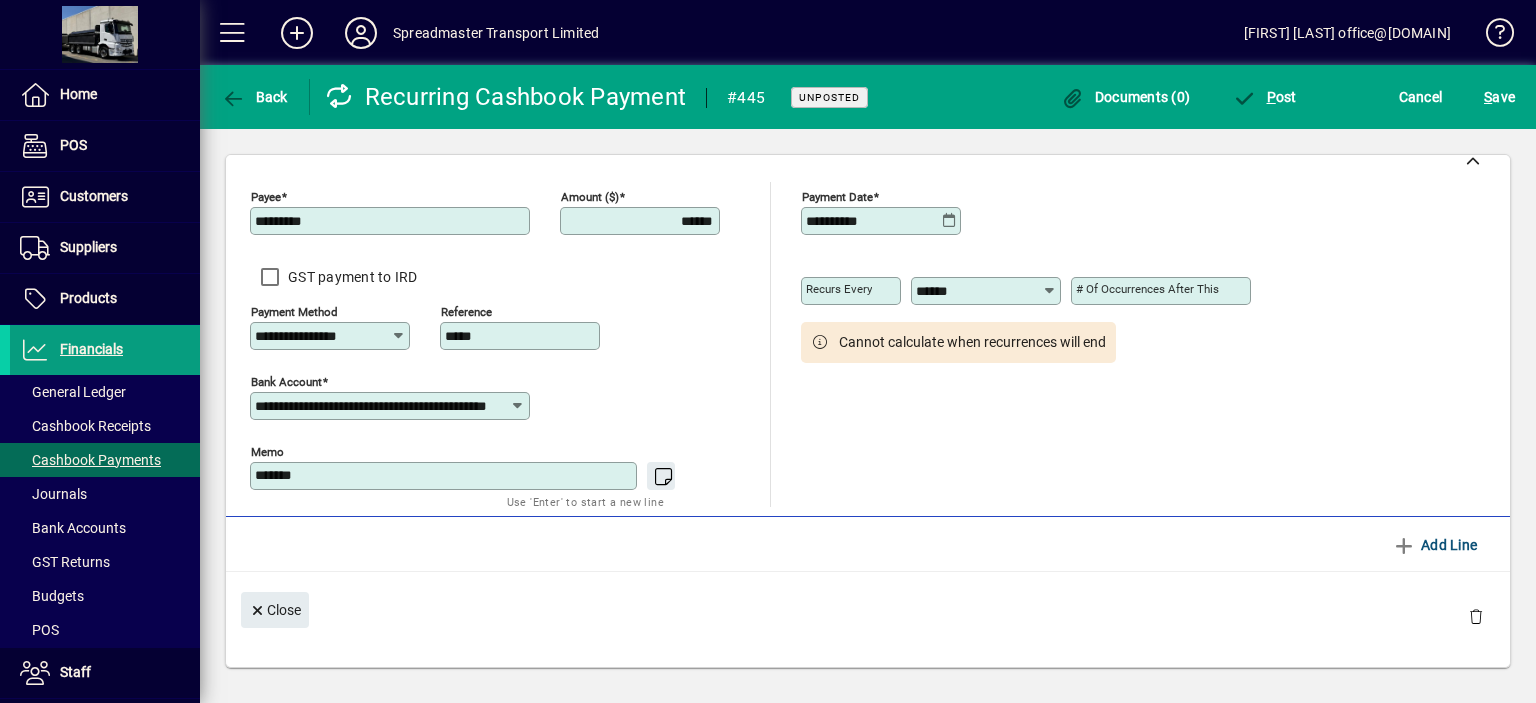 scroll, scrollTop: 0, scrollLeft: 0, axis: both 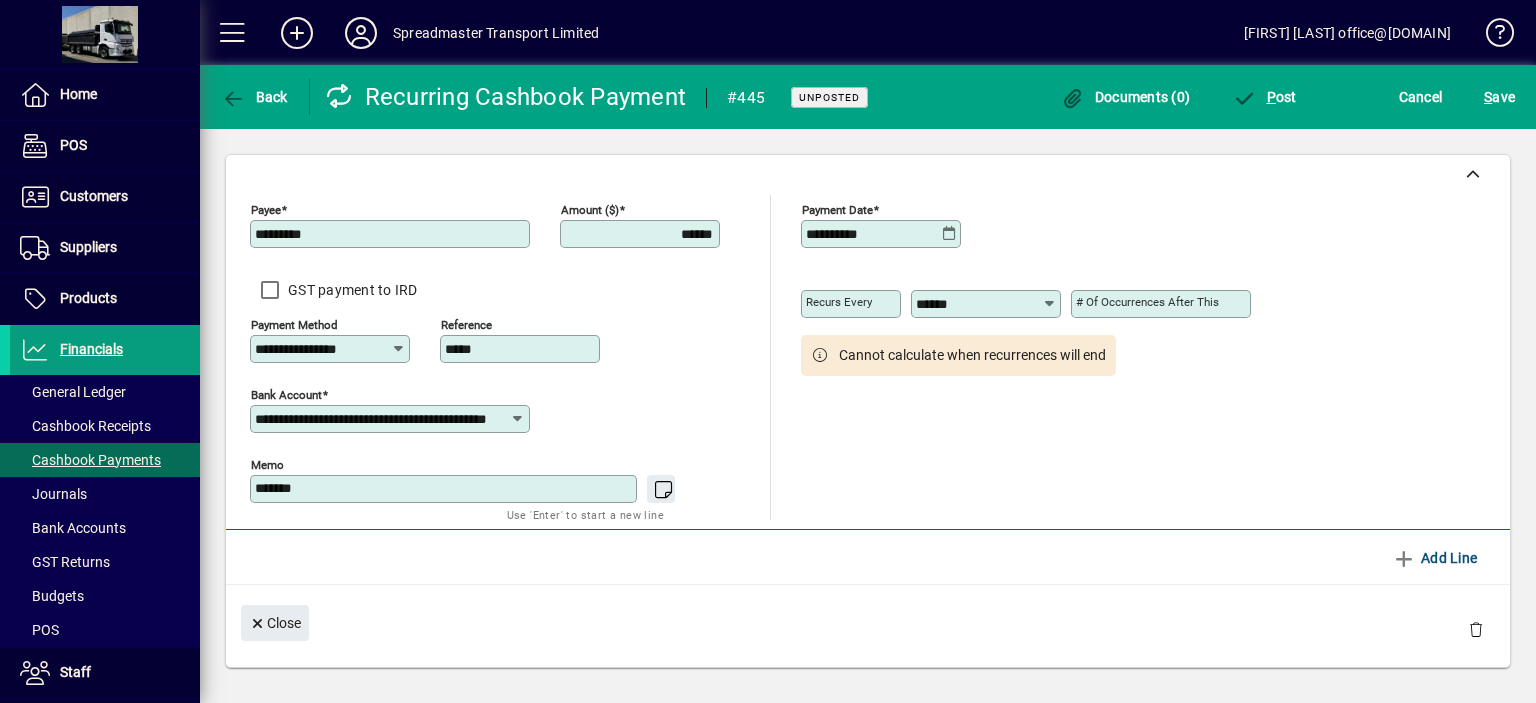 type on "*******" 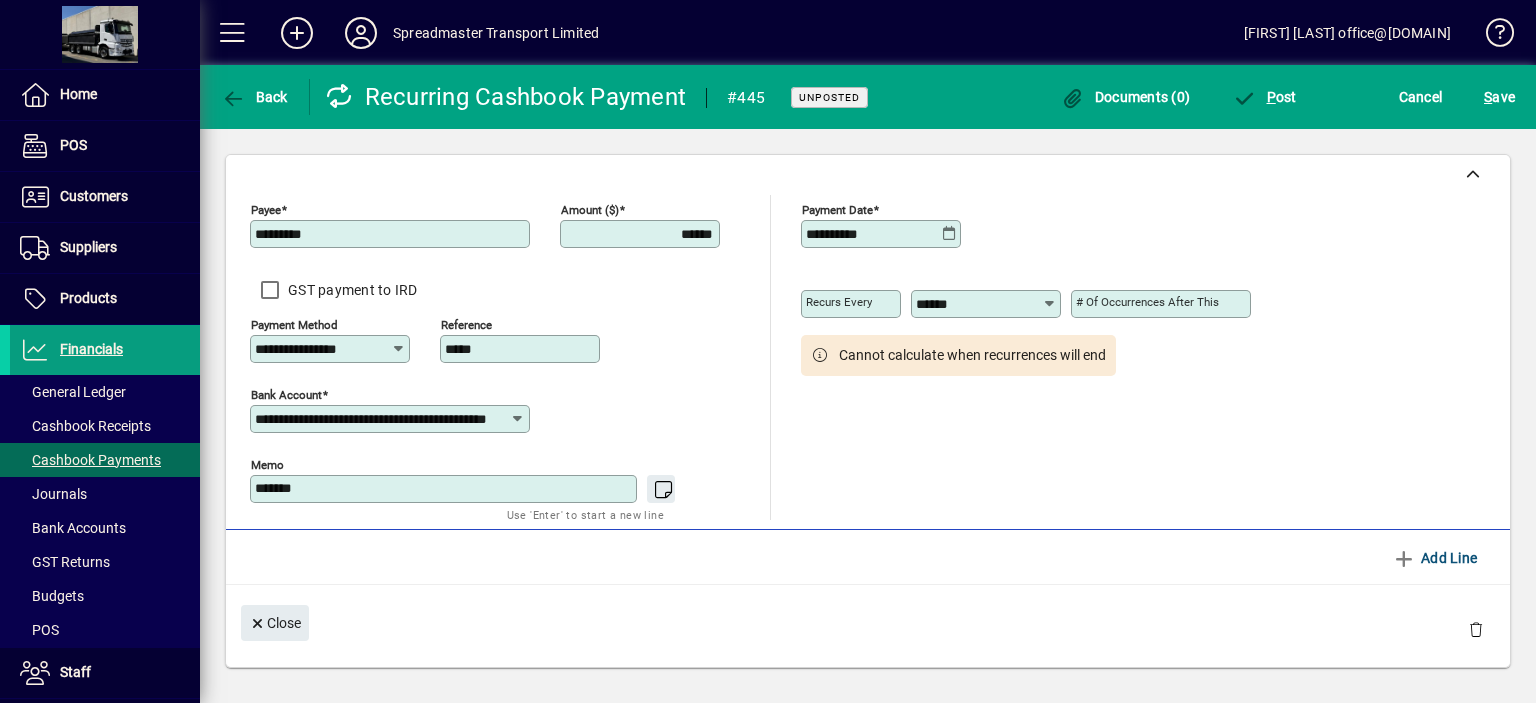 click on "*****" at bounding box center [522, 349] 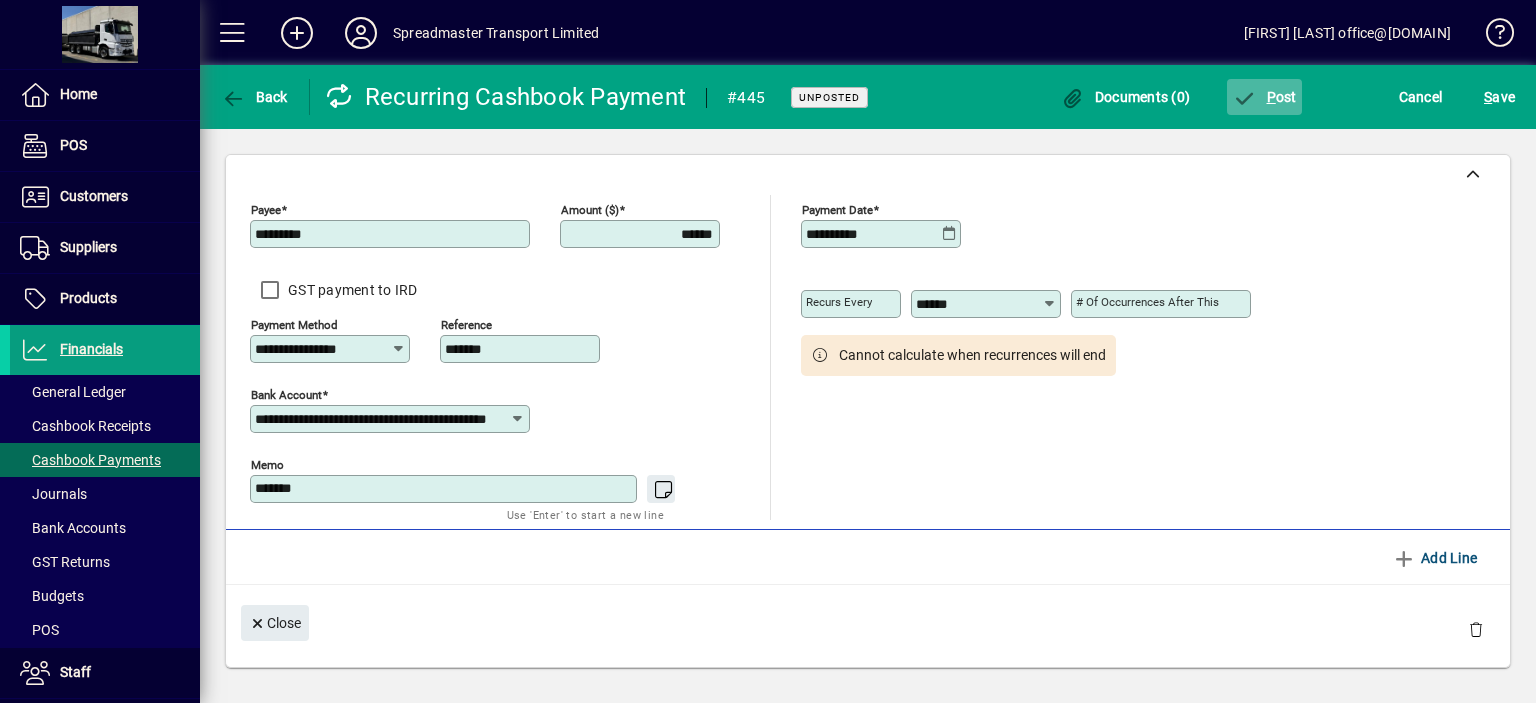 type on "*******" 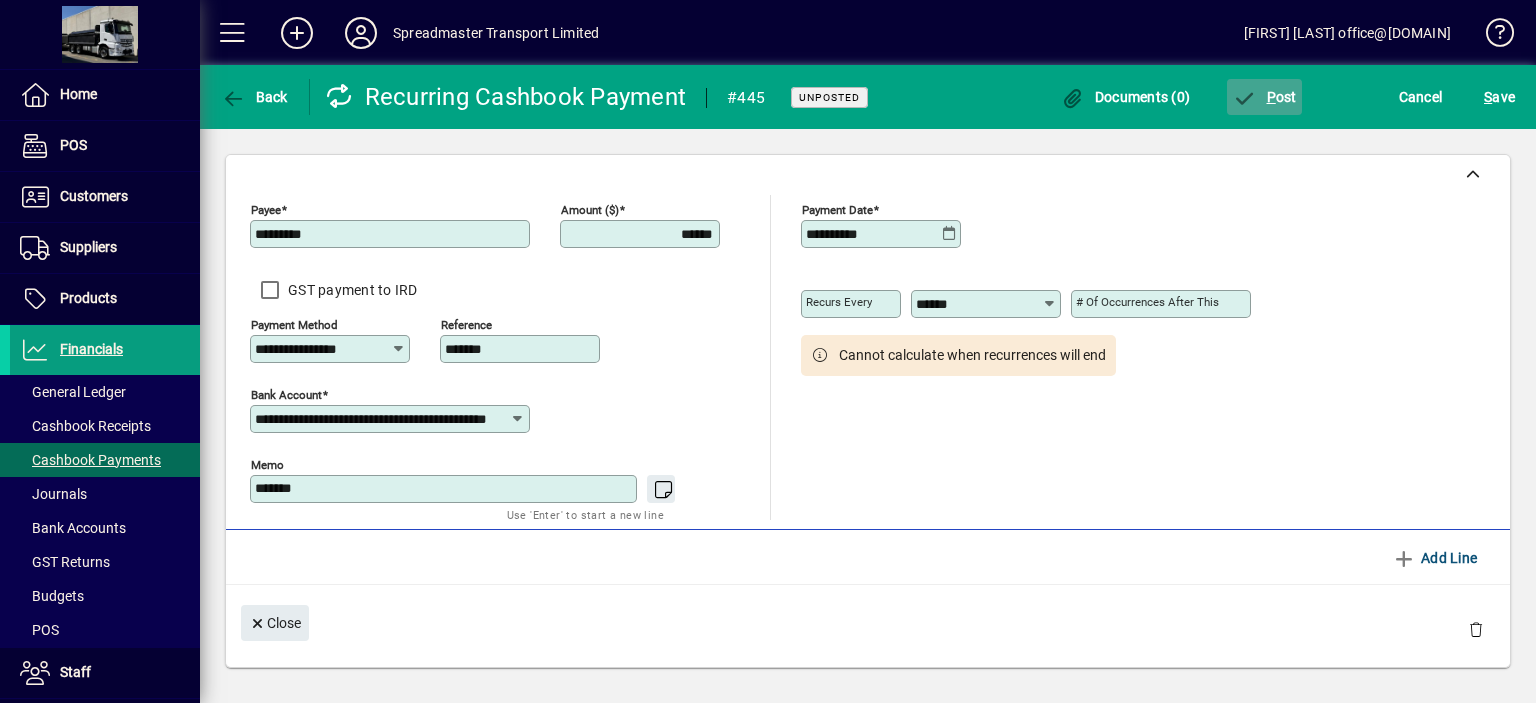 click on "P ost" 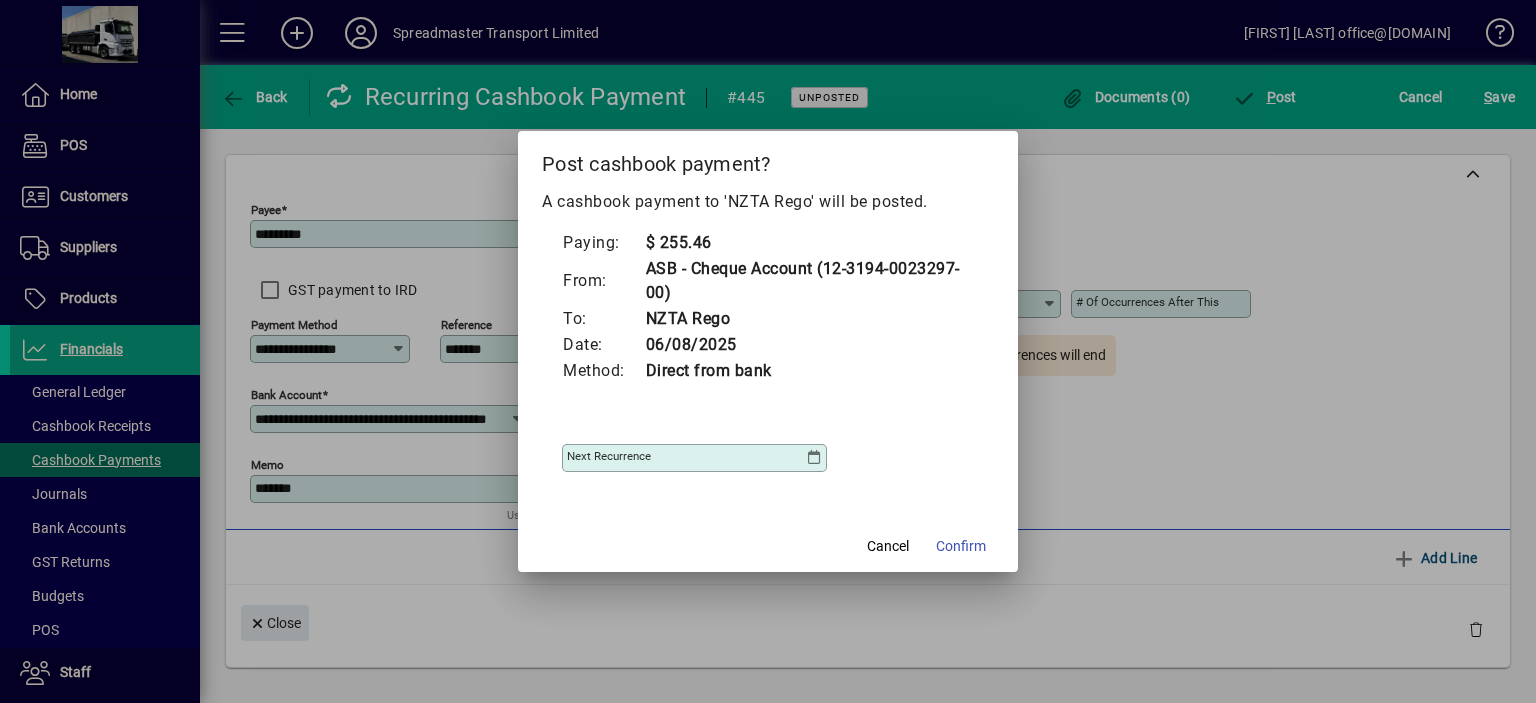 click at bounding box center (814, 458) 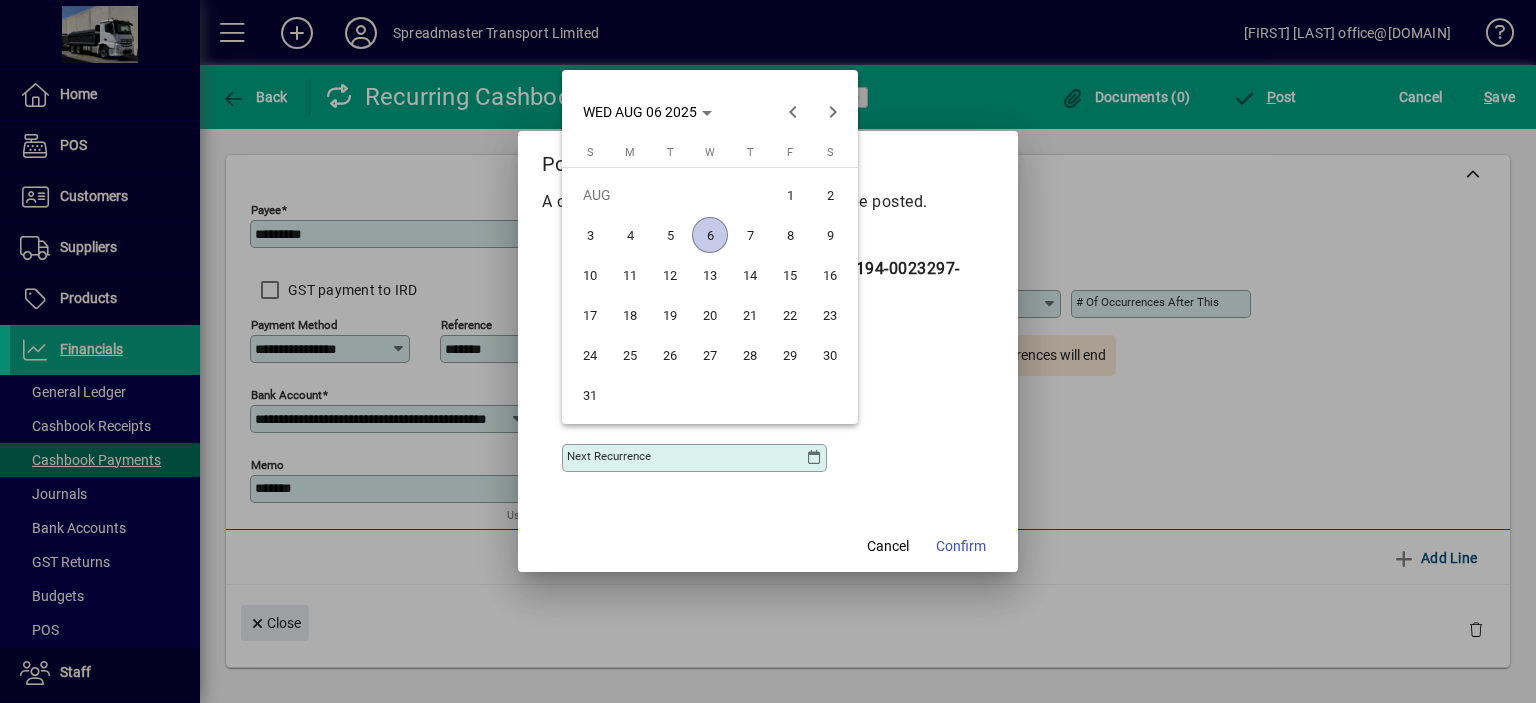 click on "25" at bounding box center (630, 355) 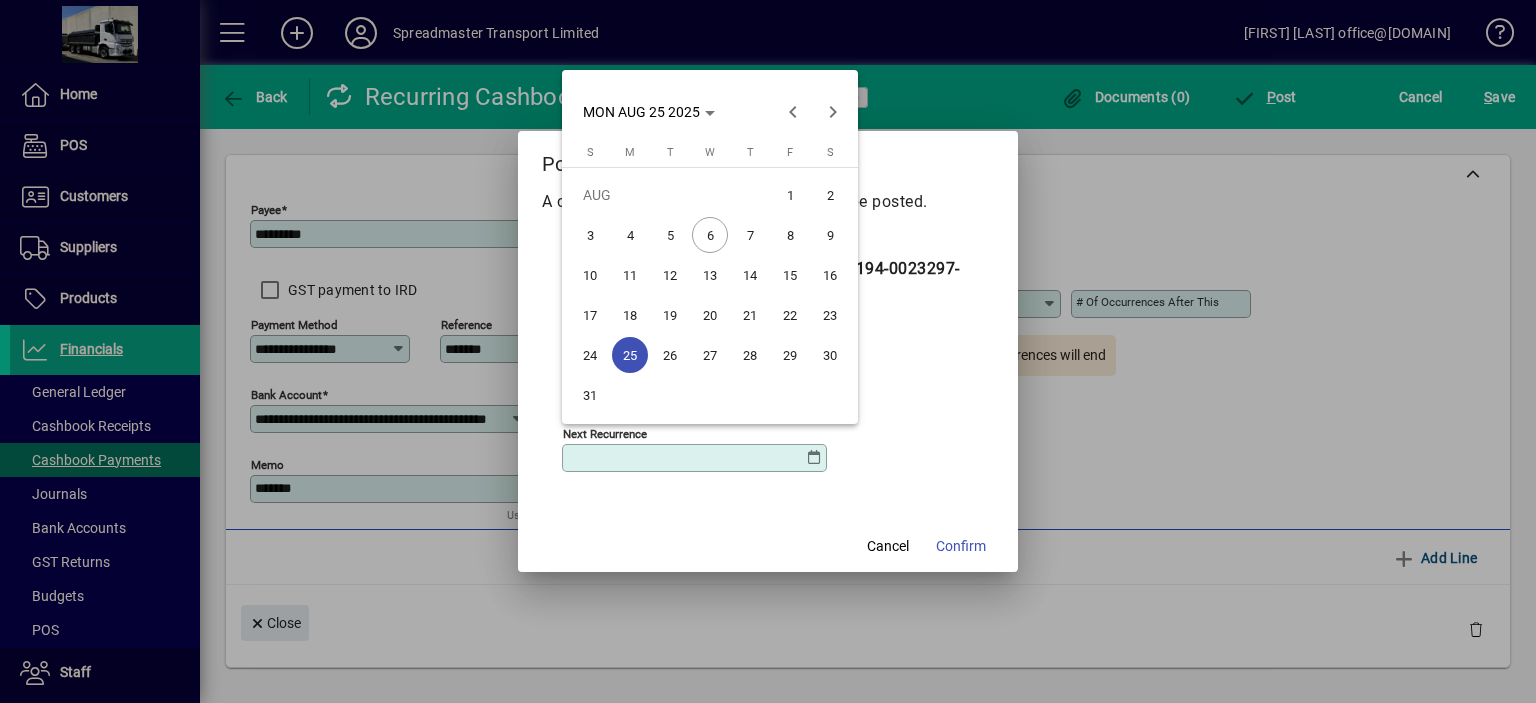type on "**********" 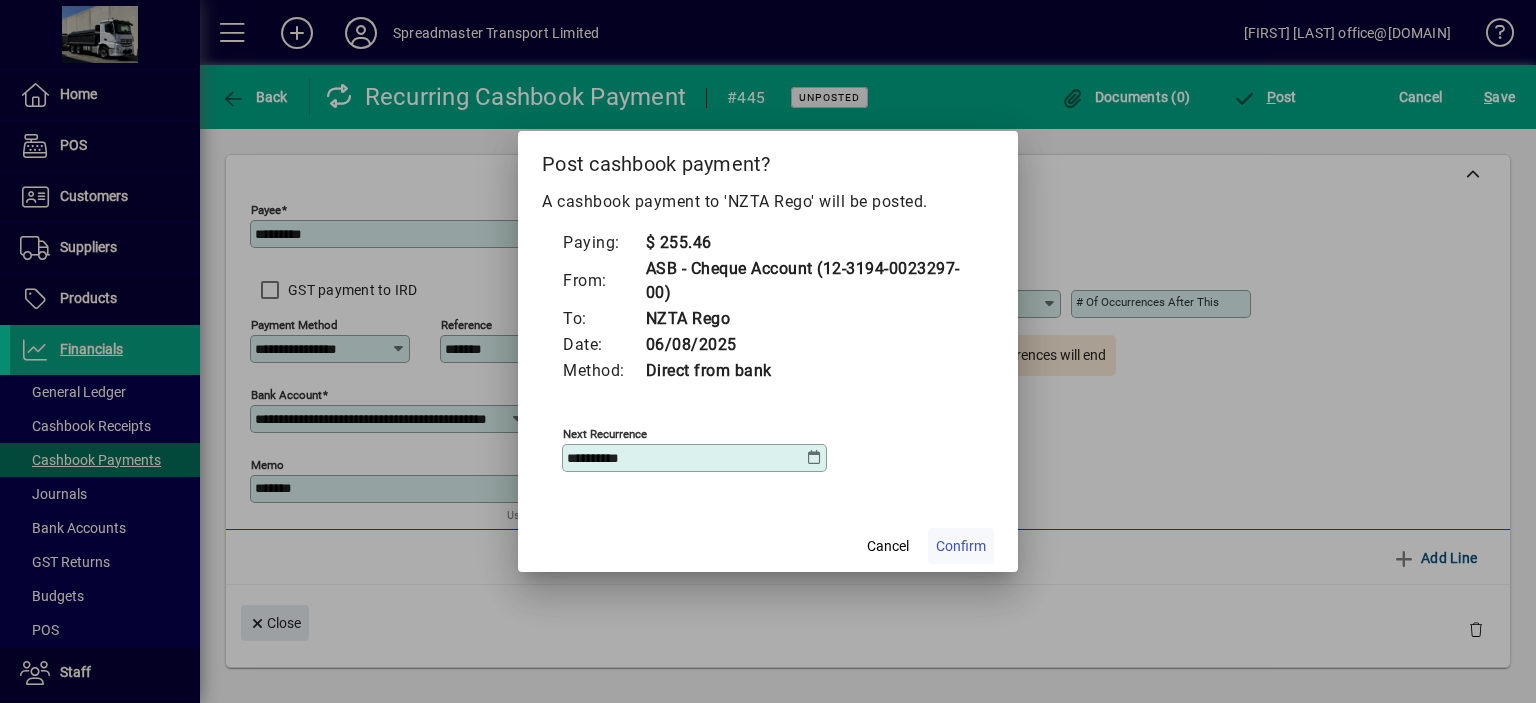 click on "Confirm" 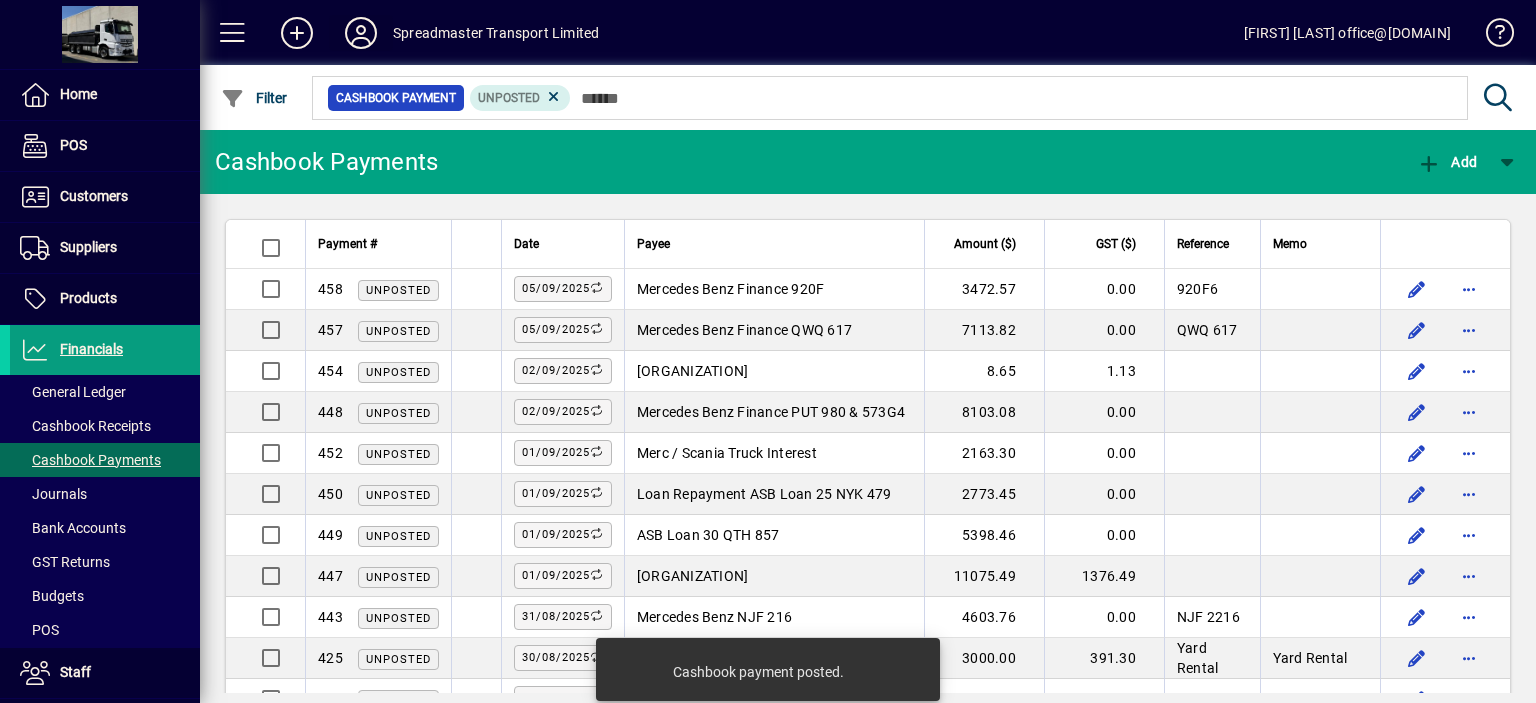 click 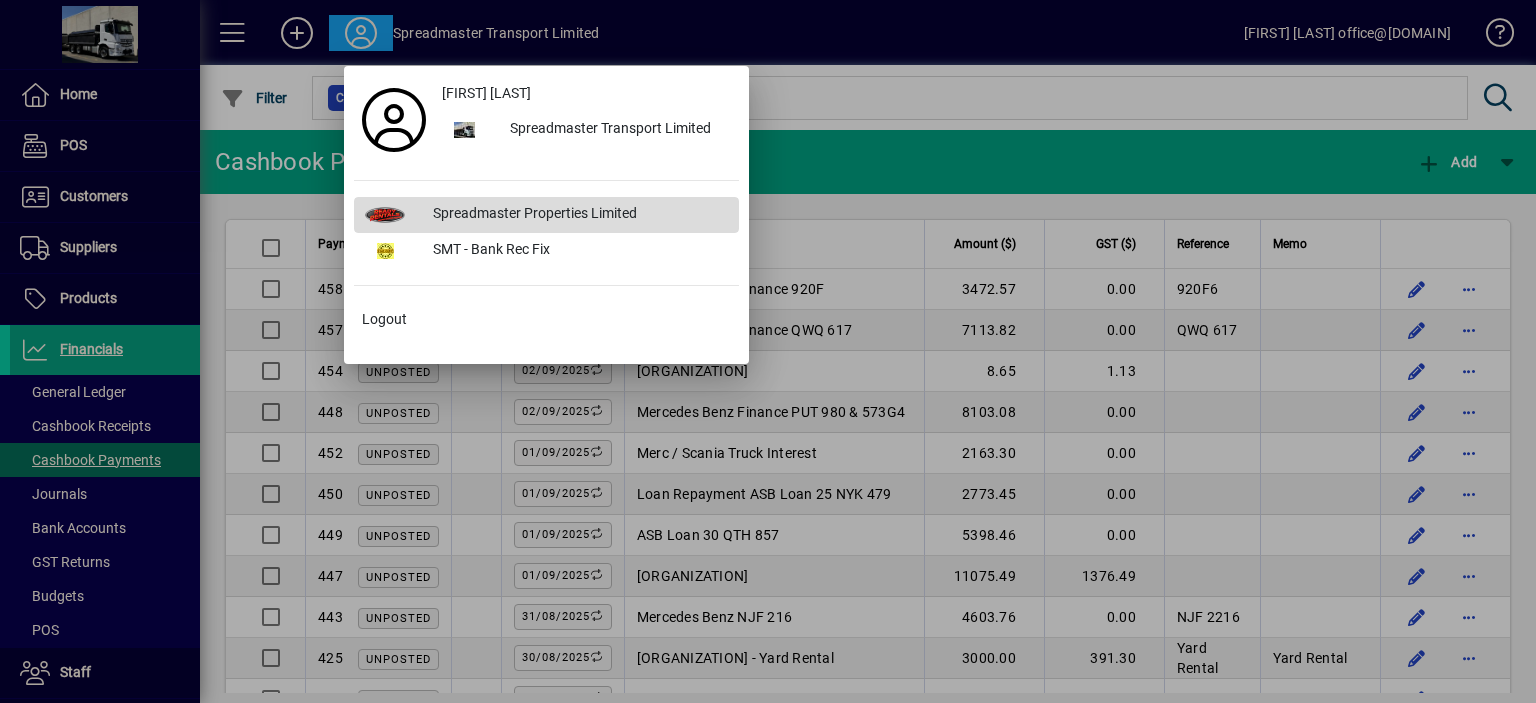 click on "Spreadmaster Properties Limited" at bounding box center (578, 215) 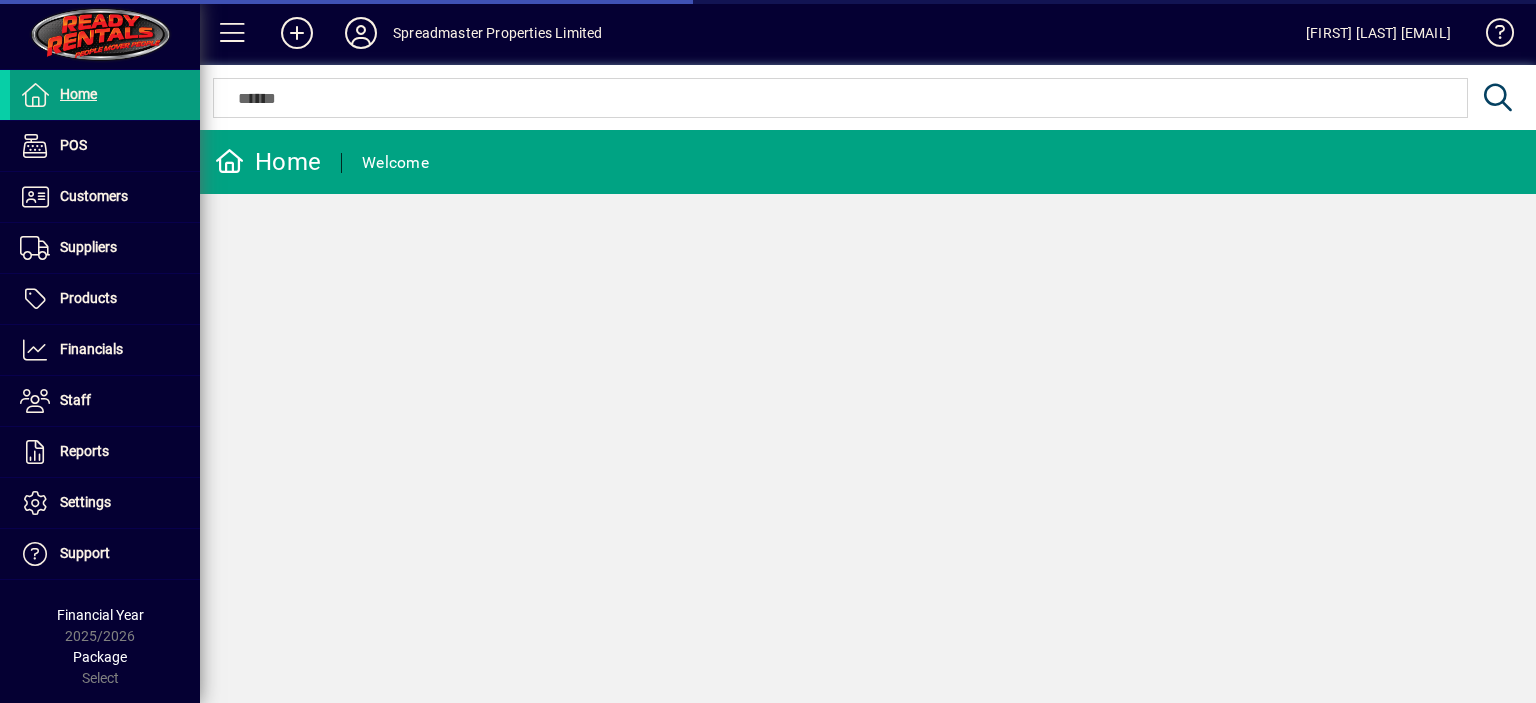 scroll, scrollTop: 0, scrollLeft: 0, axis: both 